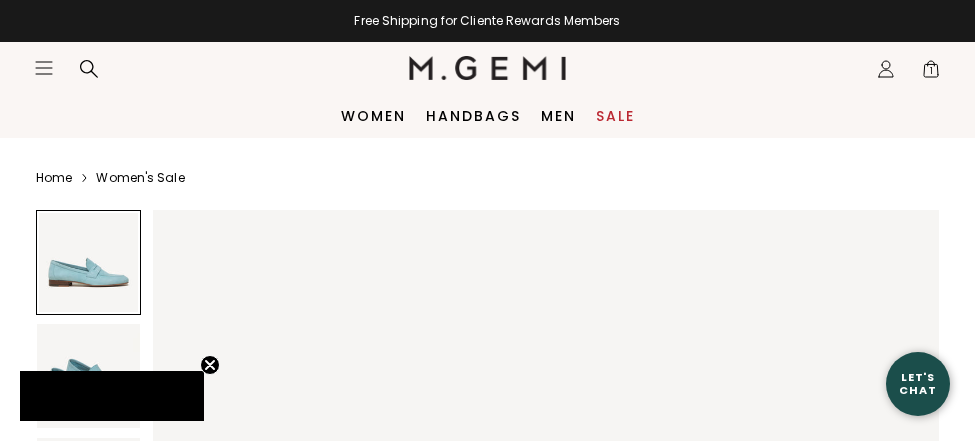click on "Icons/20x20/hamburger@2x" 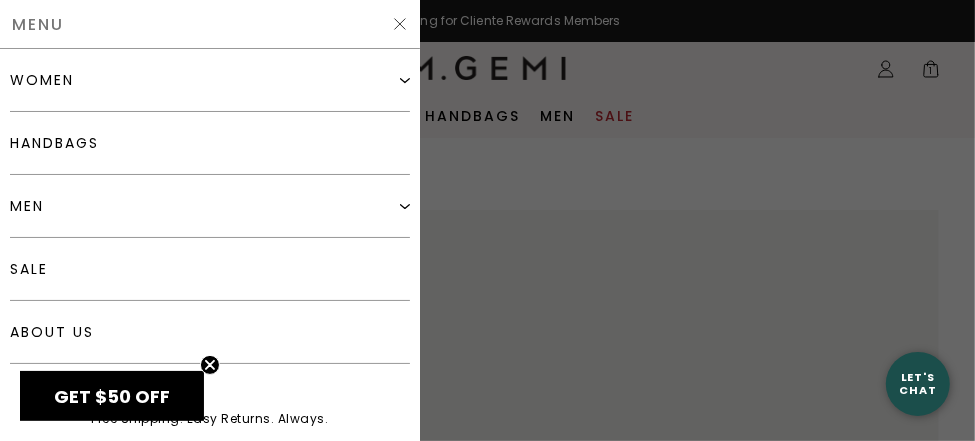 click on "women" at bounding box center [210, 80] 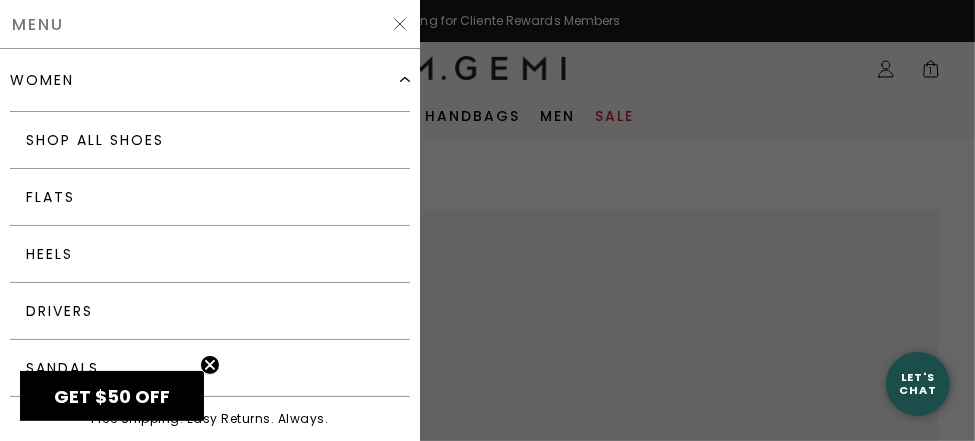 scroll, scrollTop: 0, scrollLeft: 0, axis: both 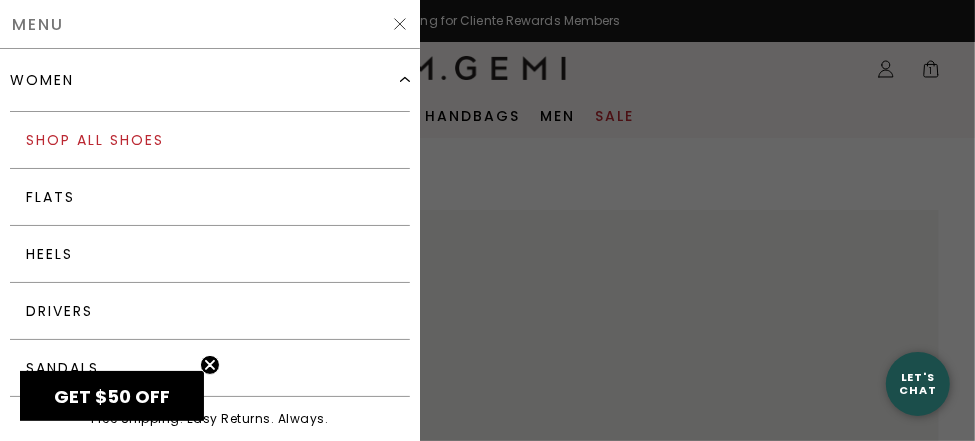 click on "Shop All Shoes" at bounding box center [210, 140] 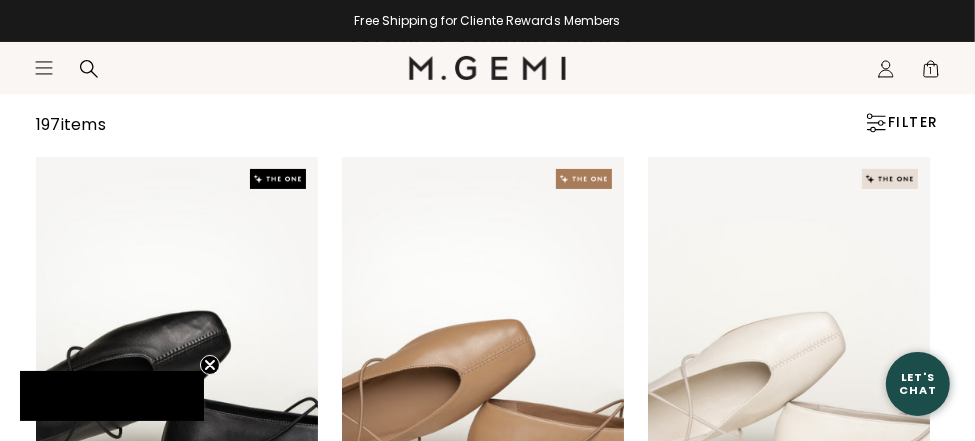 scroll, scrollTop: 192, scrollLeft: 0, axis: vertical 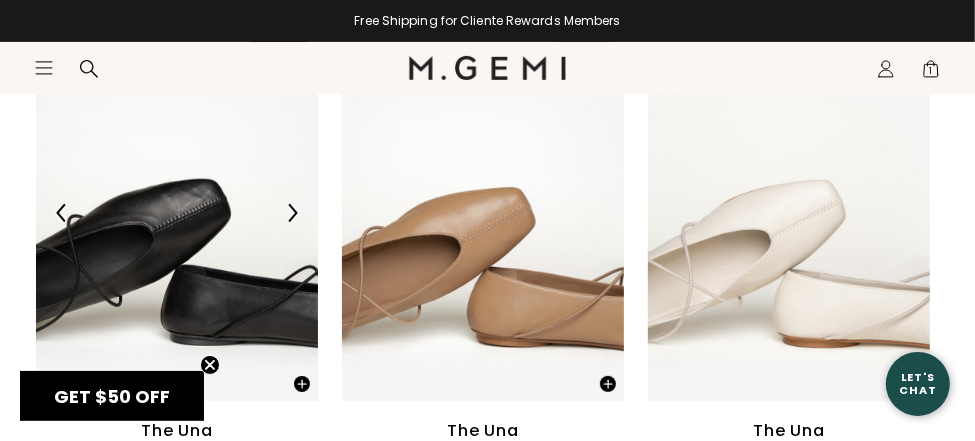 click 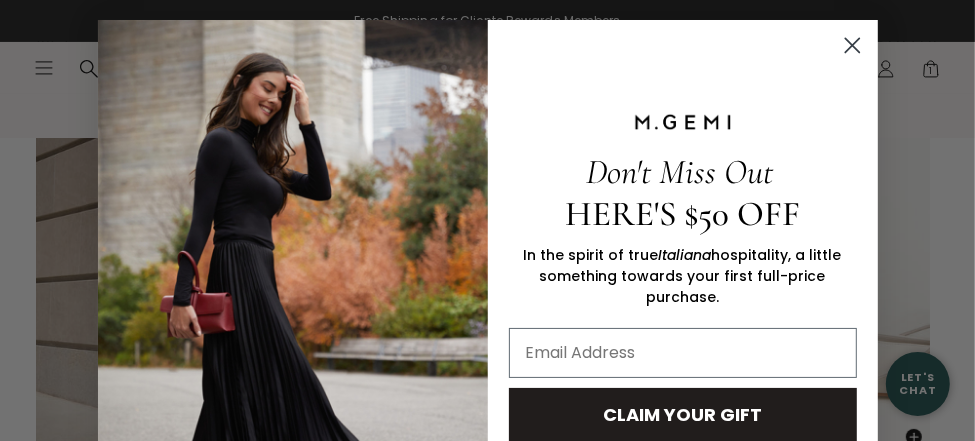 scroll, scrollTop: 252, scrollLeft: 0, axis: vertical 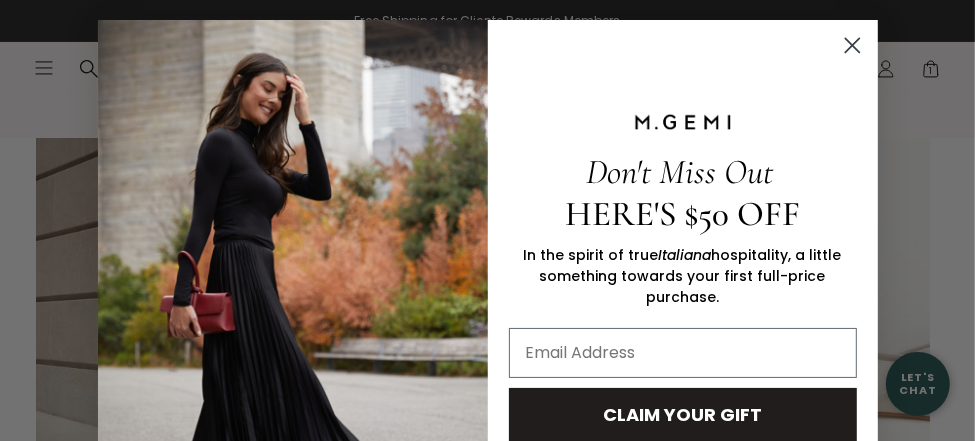 click 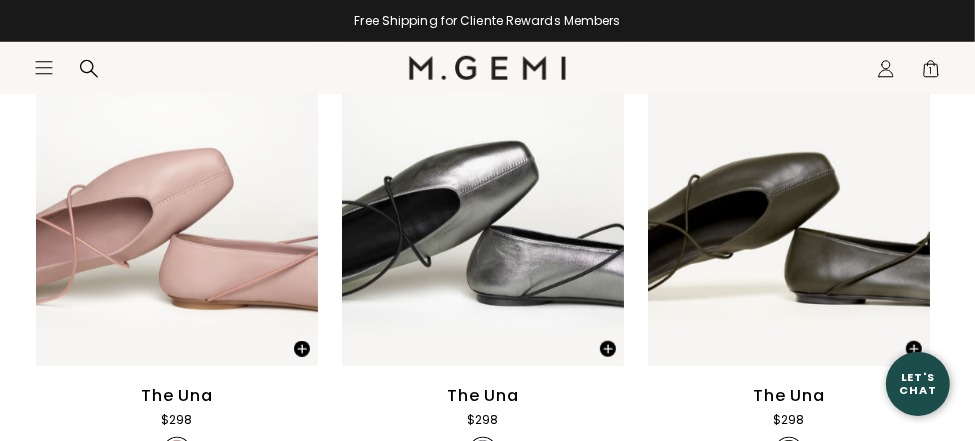 scroll, scrollTop: 932, scrollLeft: 0, axis: vertical 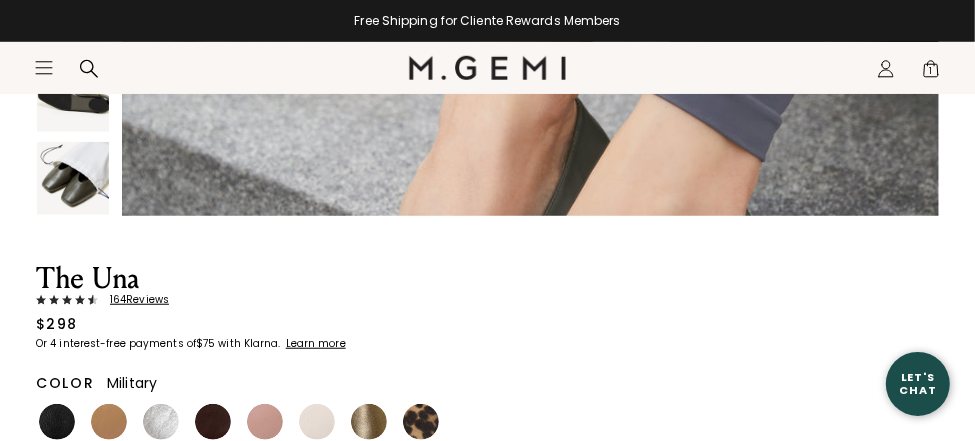 click on "164  Review s" at bounding box center [133, 300] 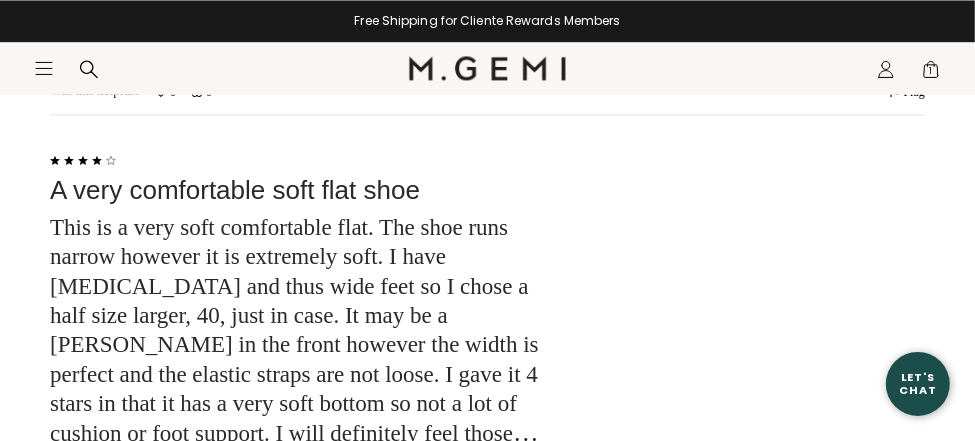 scroll, scrollTop: 6358, scrollLeft: 0, axis: vertical 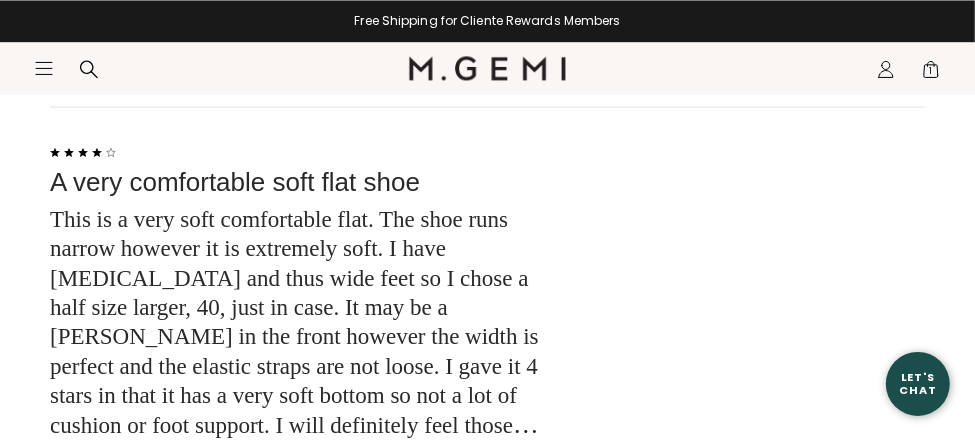 click on "Read More" 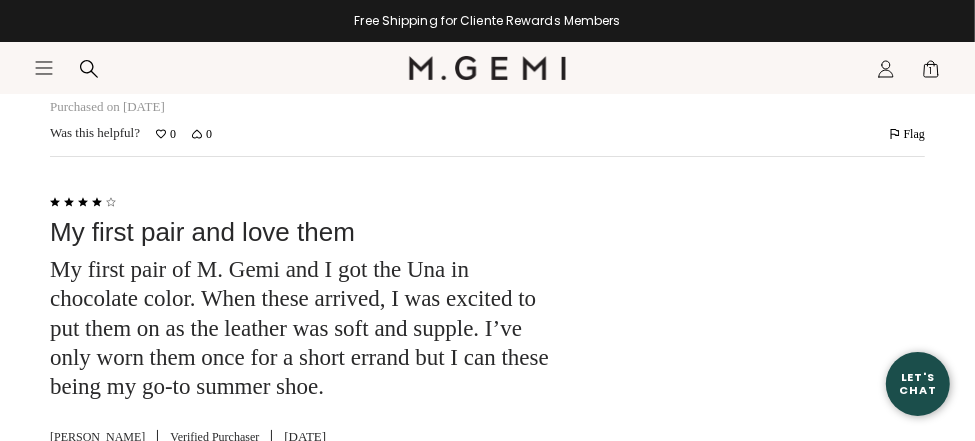 scroll, scrollTop: 8174, scrollLeft: 0, axis: vertical 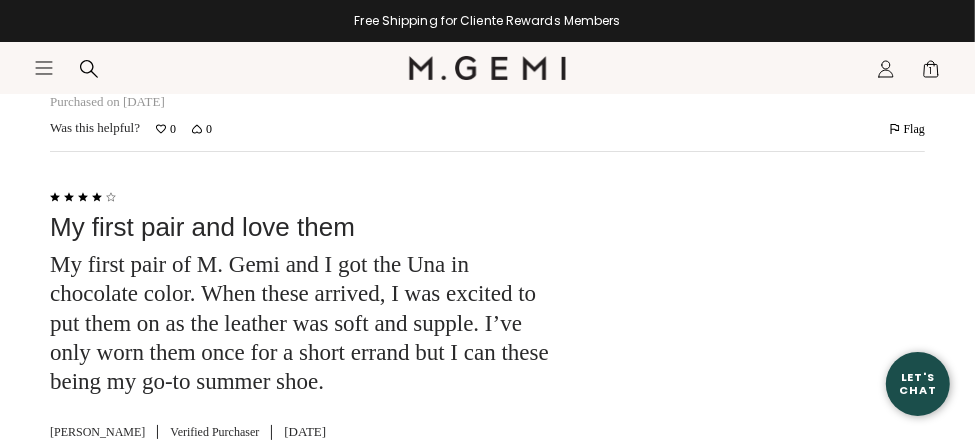 click on "2" at bounding box center [417, 555] 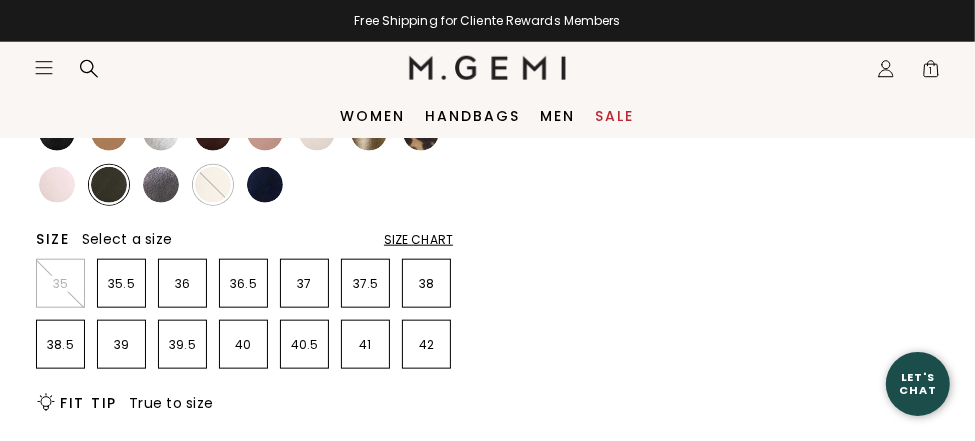 scroll, scrollTop: 0, scrollLeft: 0, axis: both 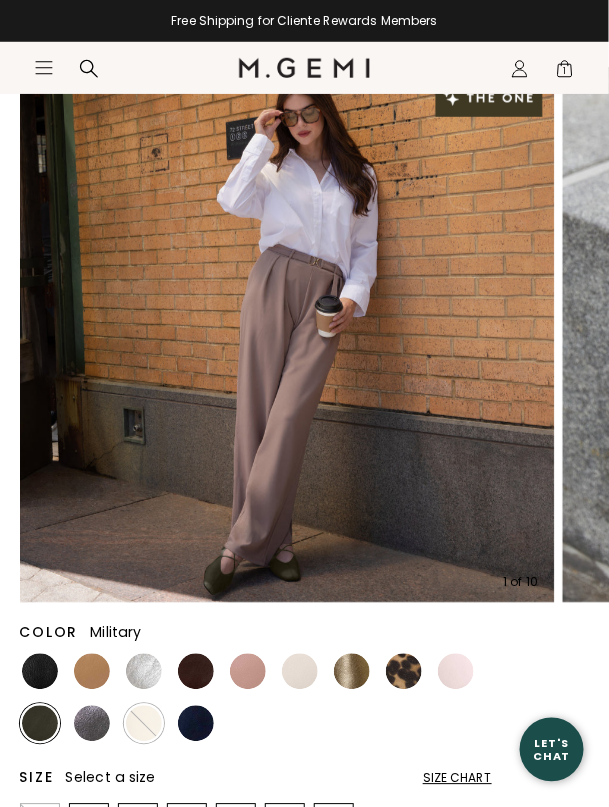 click at bounding box center (40, 672) 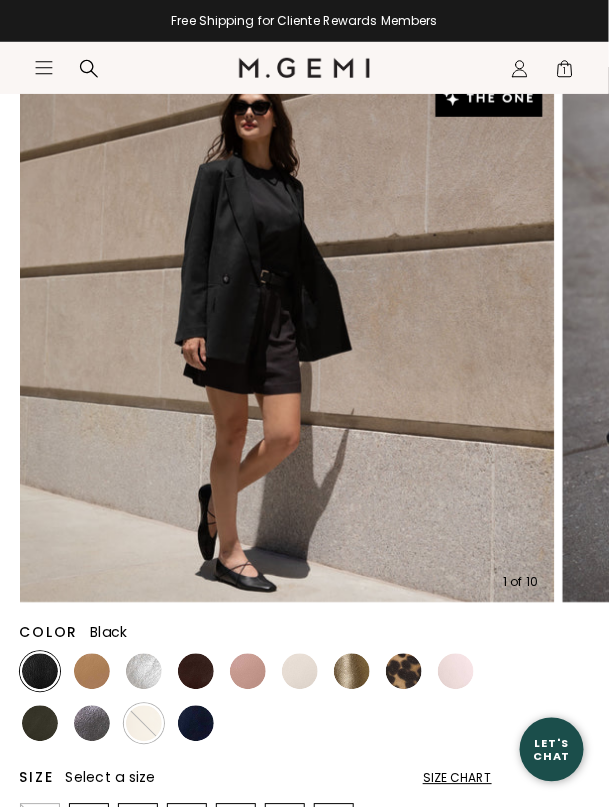 scroll, scrollTop: 0, scrollLeft: 0, axis: both 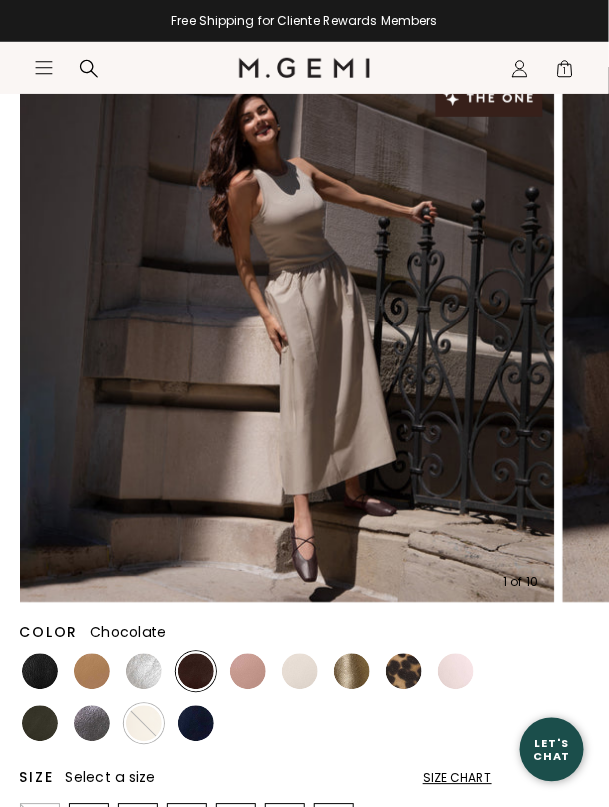 click at bounding box center (196, 724) 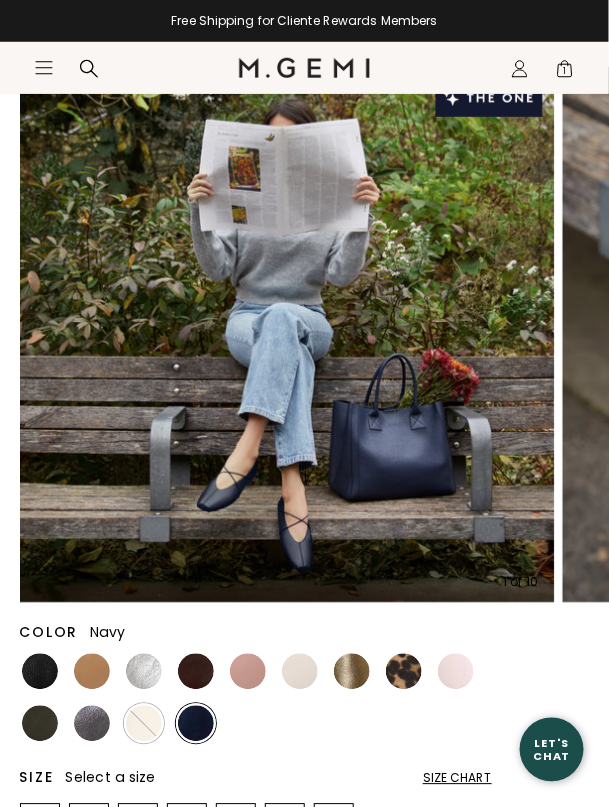 scroll, scrollTop: 0, scrollLeft: 0, axis: both 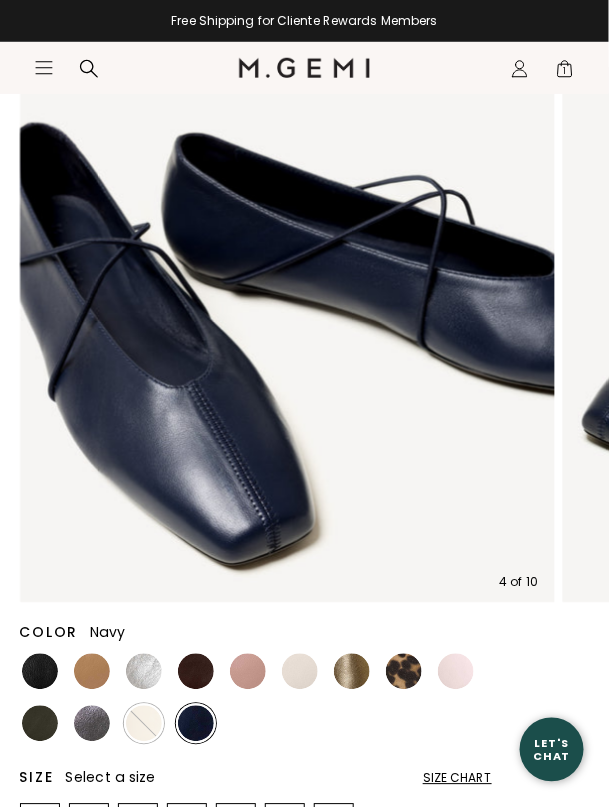 click at bounding box center [456, 672] 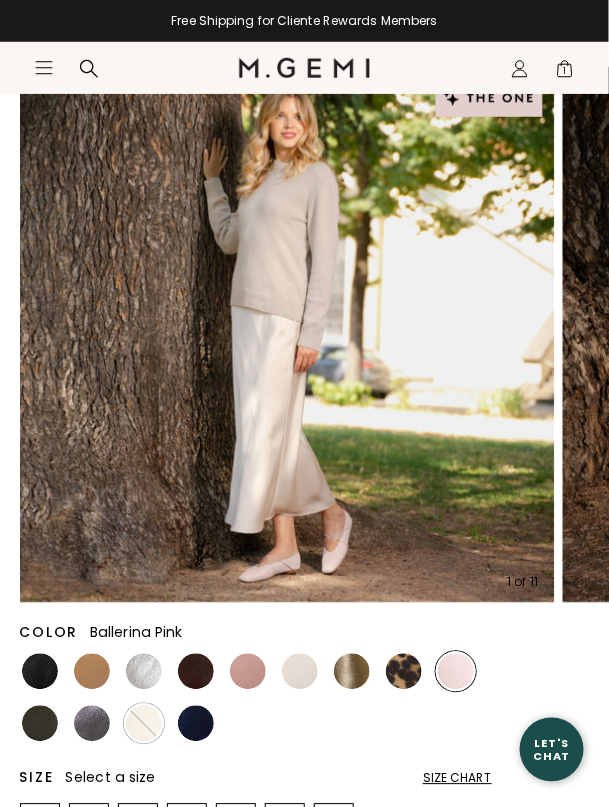 scroll, scrollTop: 0, scrollLeft: 0, axis: both 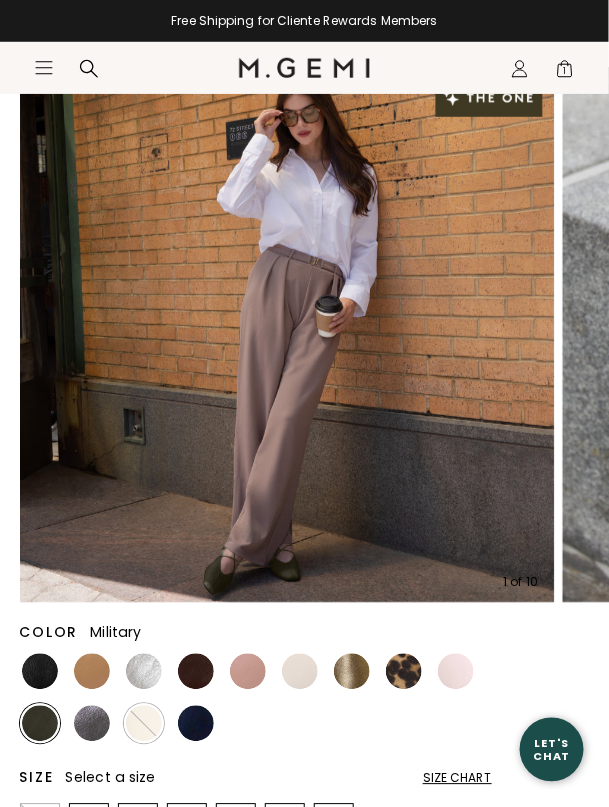 click at bounding box center [196, 724] 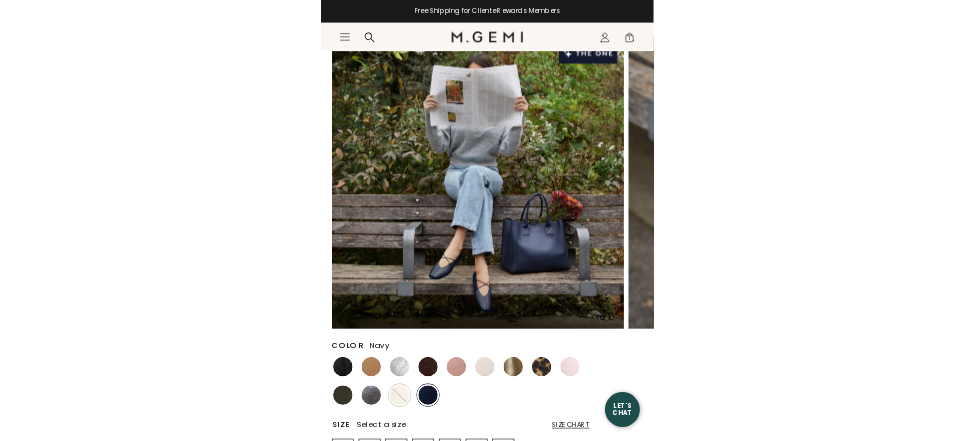 scroll, scrollTop: 0, scrollLeft: 0, axis: both 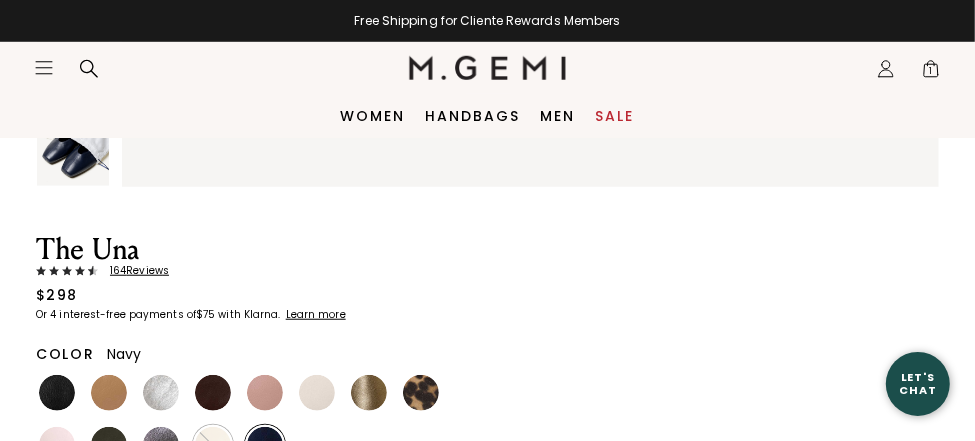 click on "164  Review s" at bounding box center (133, 271) 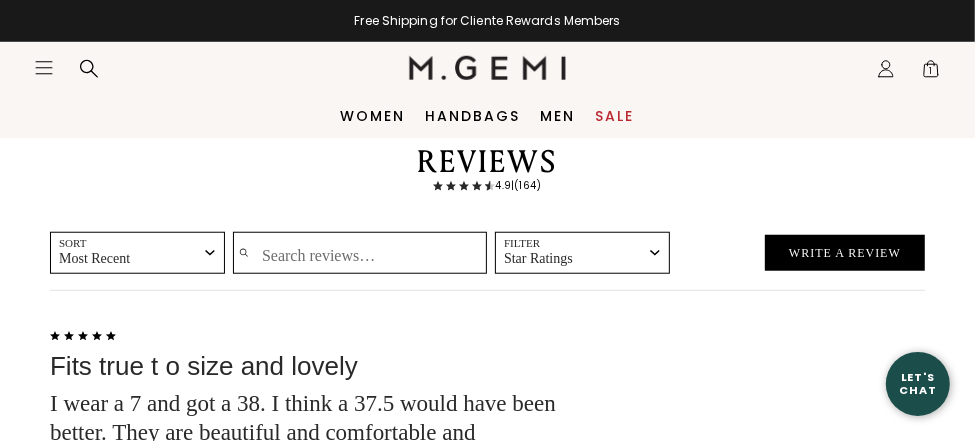 scroll, scrollTop: 4971, scrollLeft: 0, axis: vertical 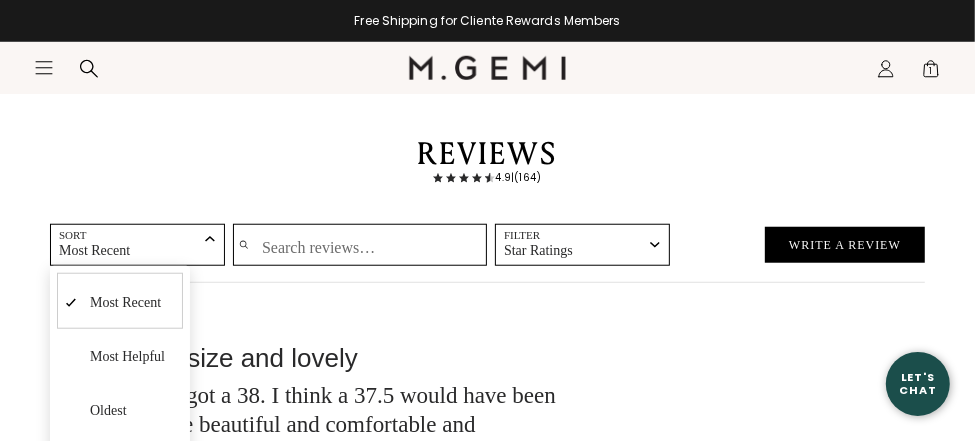 click on "Lowest Rated" at bounding box center (128, 518) 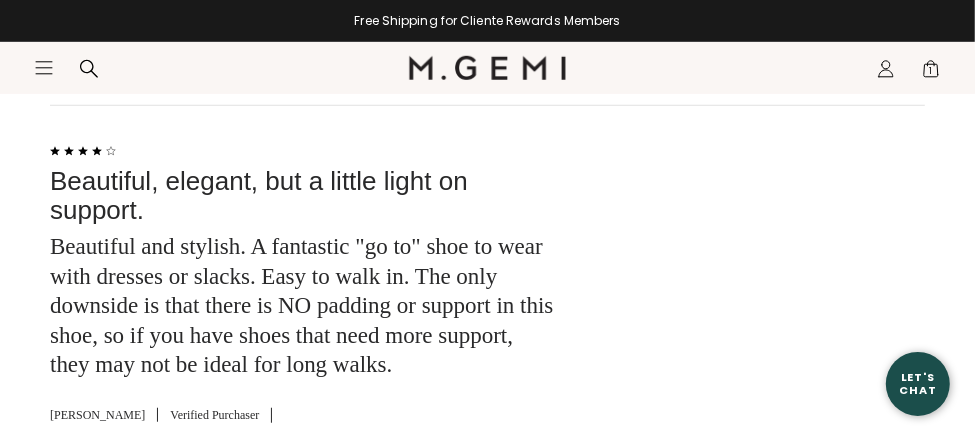 scroll, scrollTop: 8903, scrollLeft: 0, axis: vertical 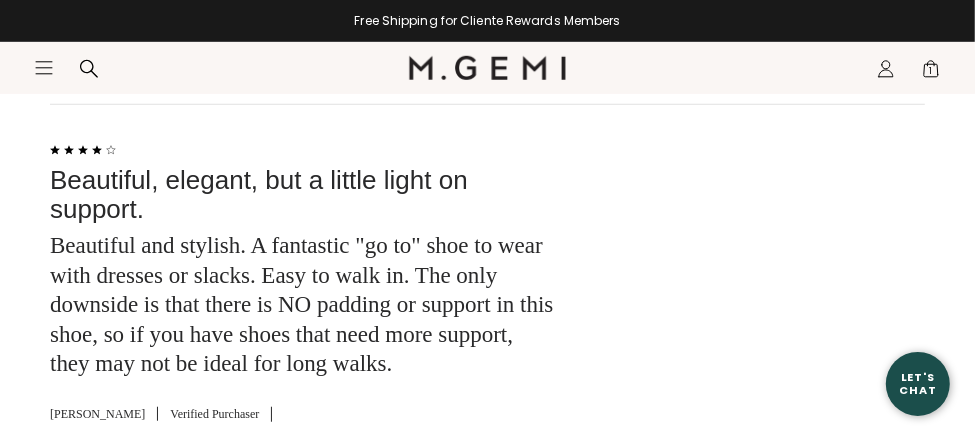 click on "2" at bounding box center [417, 590] 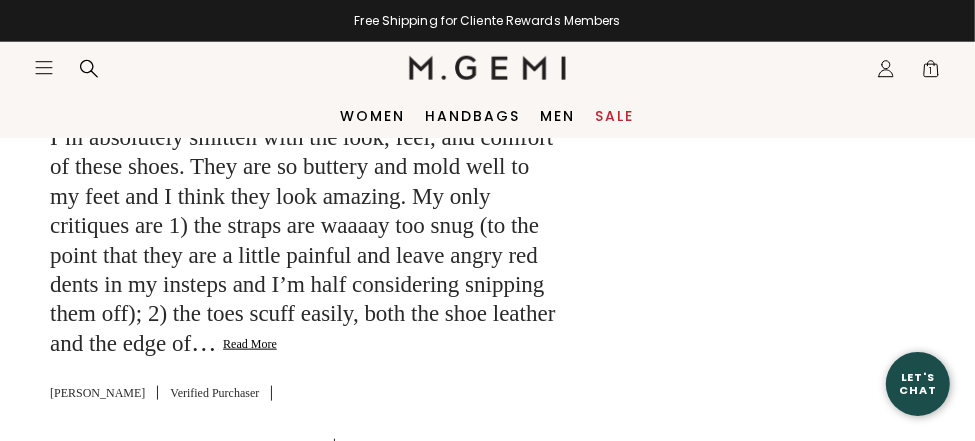 scroll, scrollTop: 5166, scrollLeft: 0, axis: vertical 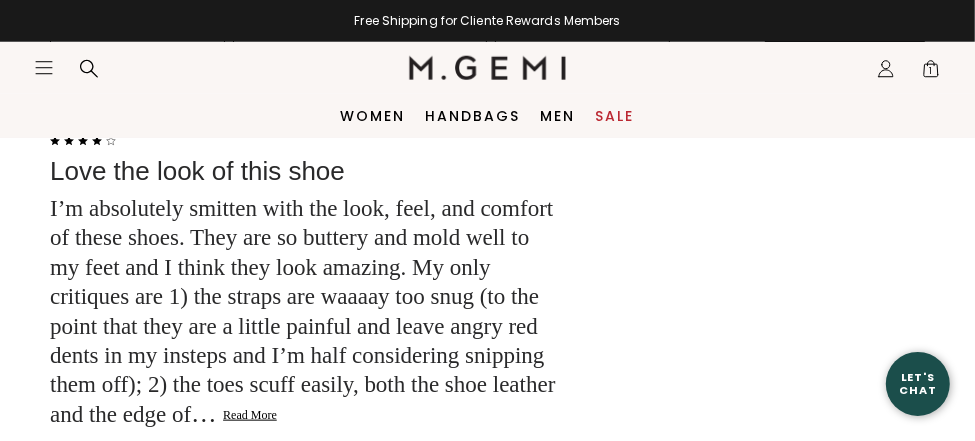 click on "TX, US" at bounding box center (186, 518) 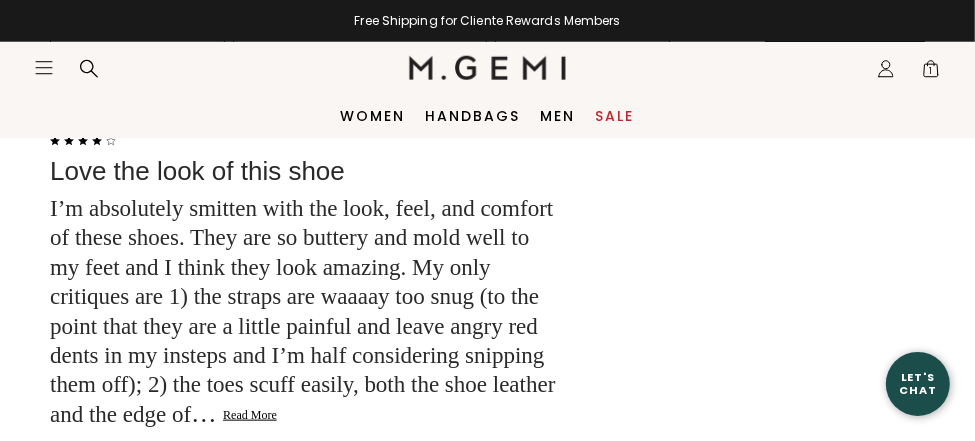 click on "Read More" 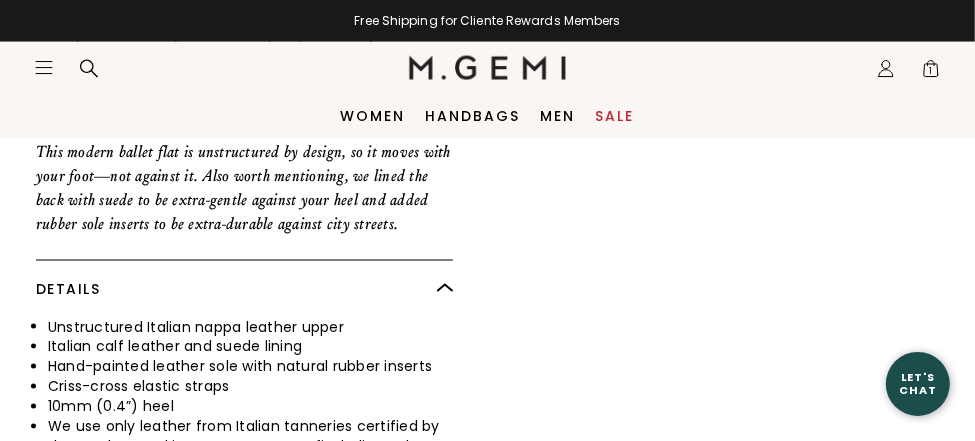 scroll, scrollTop: 1695, scrollLeft: 0, axis: vertical 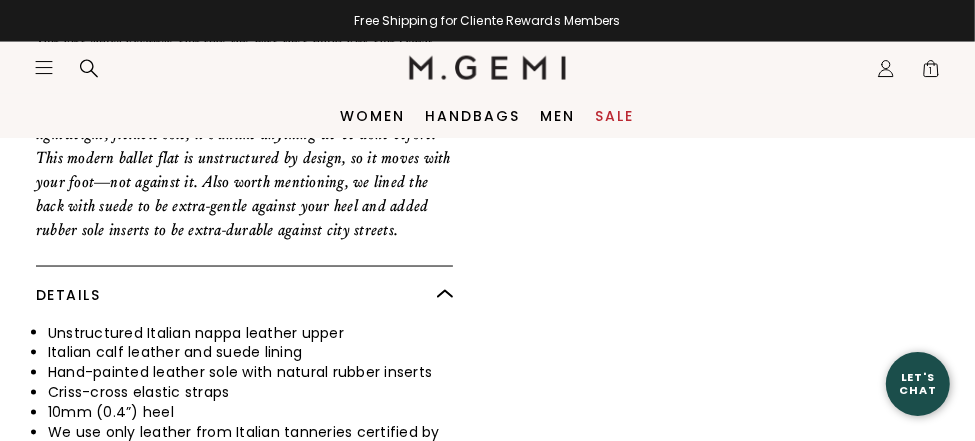 click on "Icons/20x20/hamburger@2x" 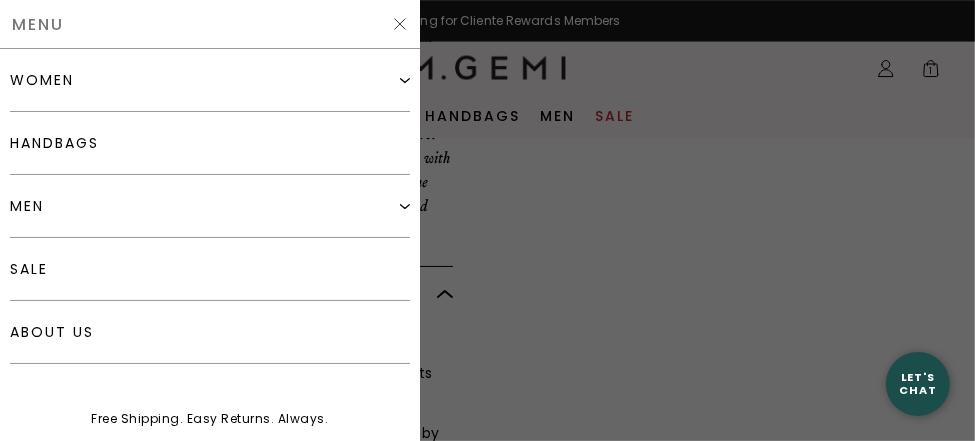 click on "women" at bounding box center (210, 80) 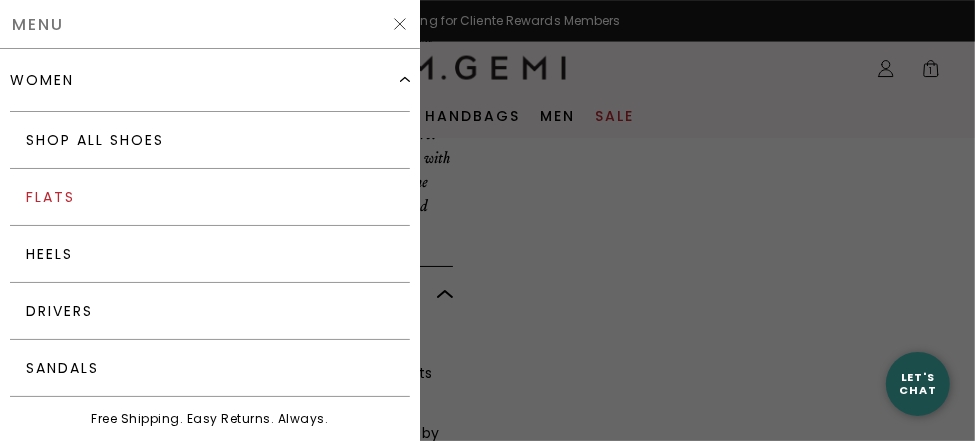 click on "Flats" at bounding box center (210, 197) 